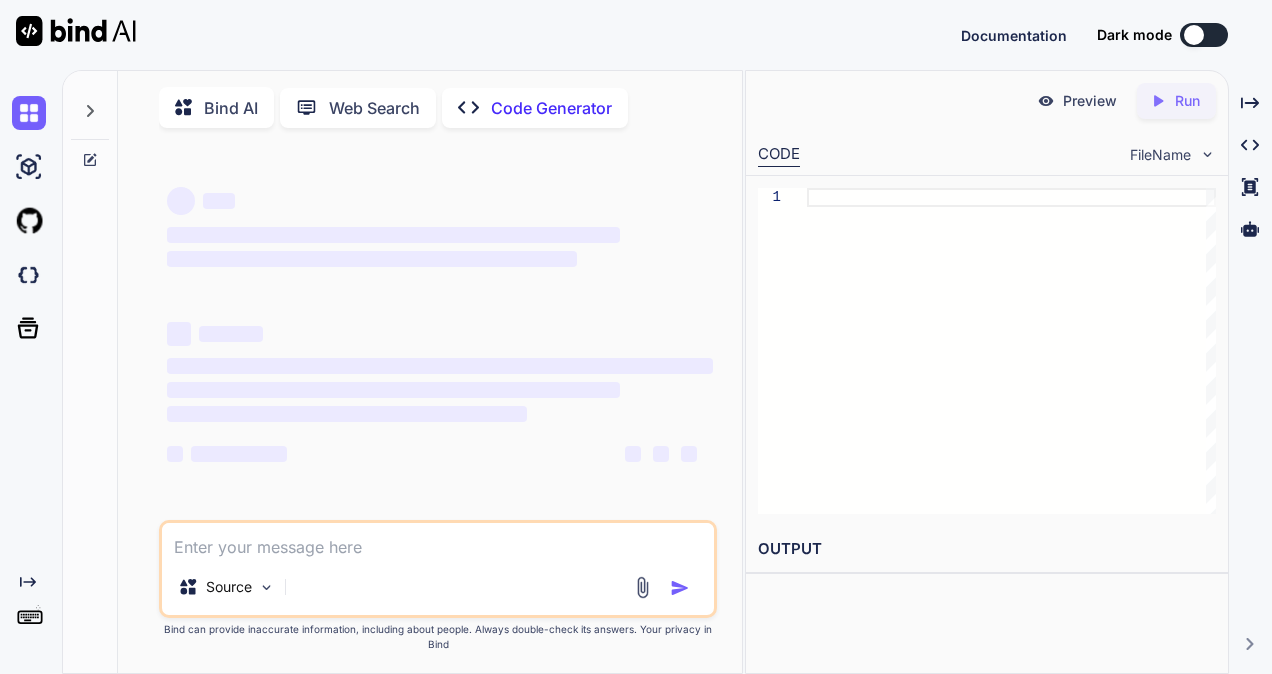 scroll, scrollTop: 0, scrollLeft: 0, axis: both 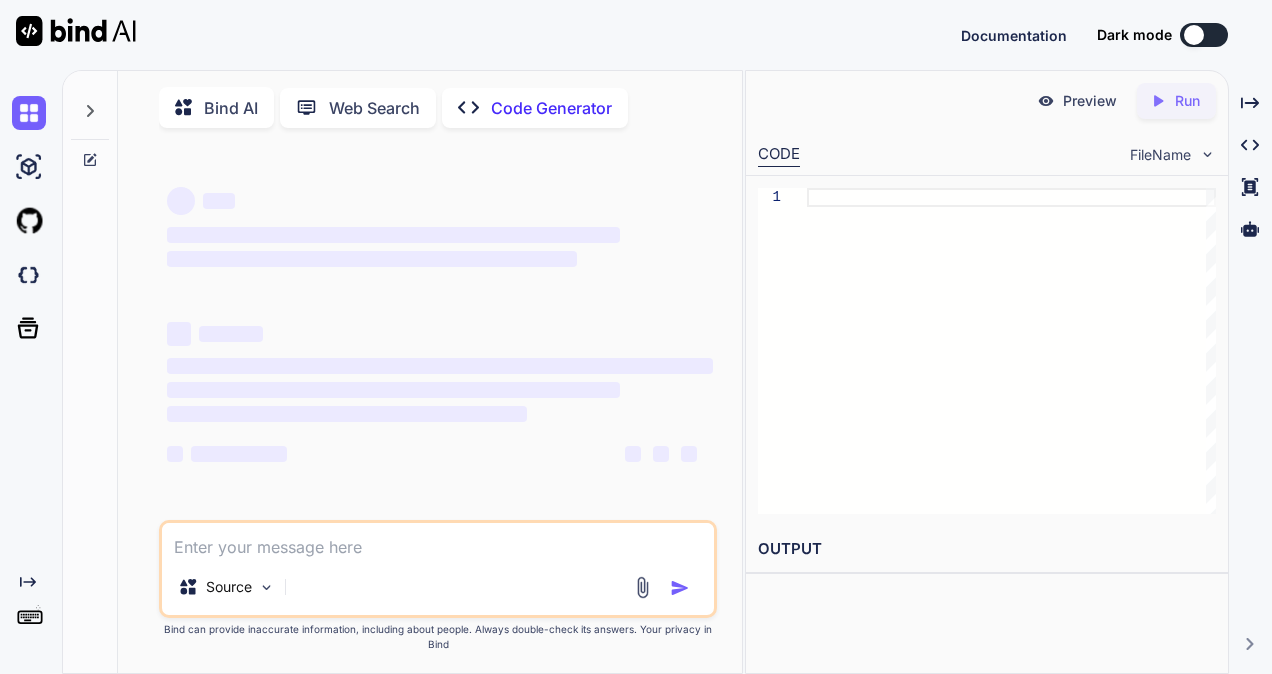 click at bounding box center (438, 541) 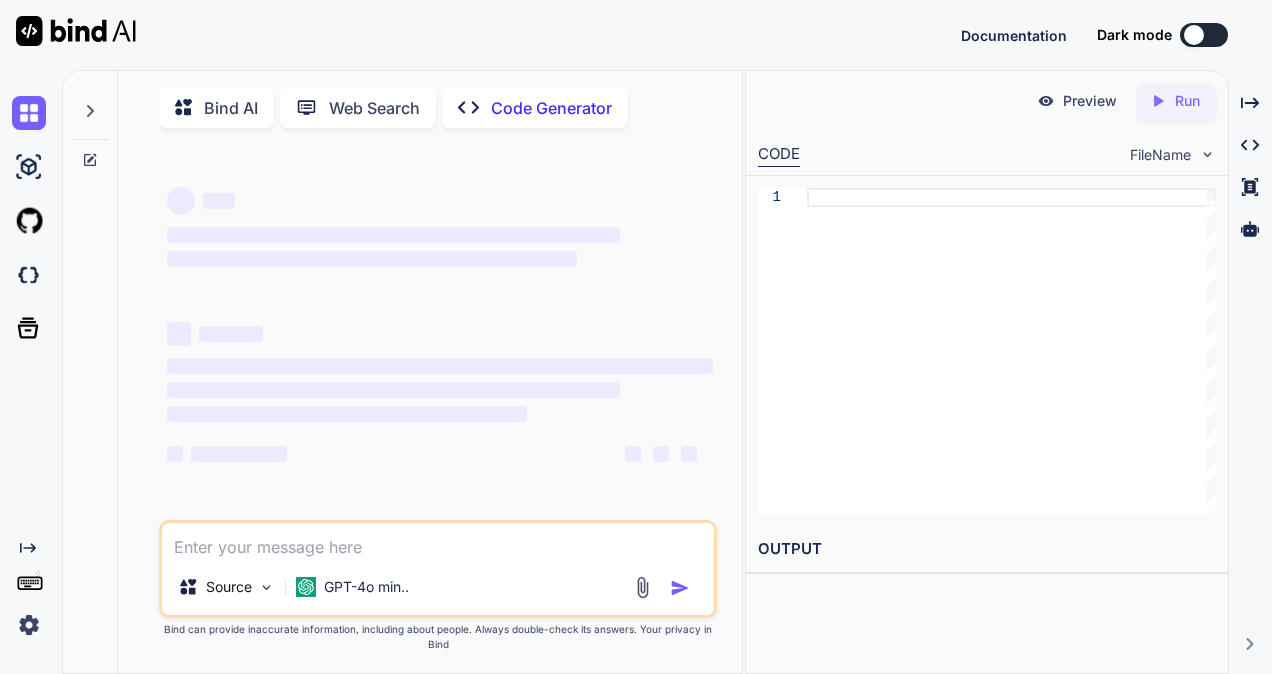 type on "As discussed on call, shared mailbox has no owners and for access revoke from shared mailbox needs to be raised RFC. Regarding DL ownership list , it would be convinent way to connect with respective associate and ask him to access this link "https://admin.exchange.microsoft.com/?page=groups&form=owa_groups#/ " and  move to Groups I own tab there would be list" 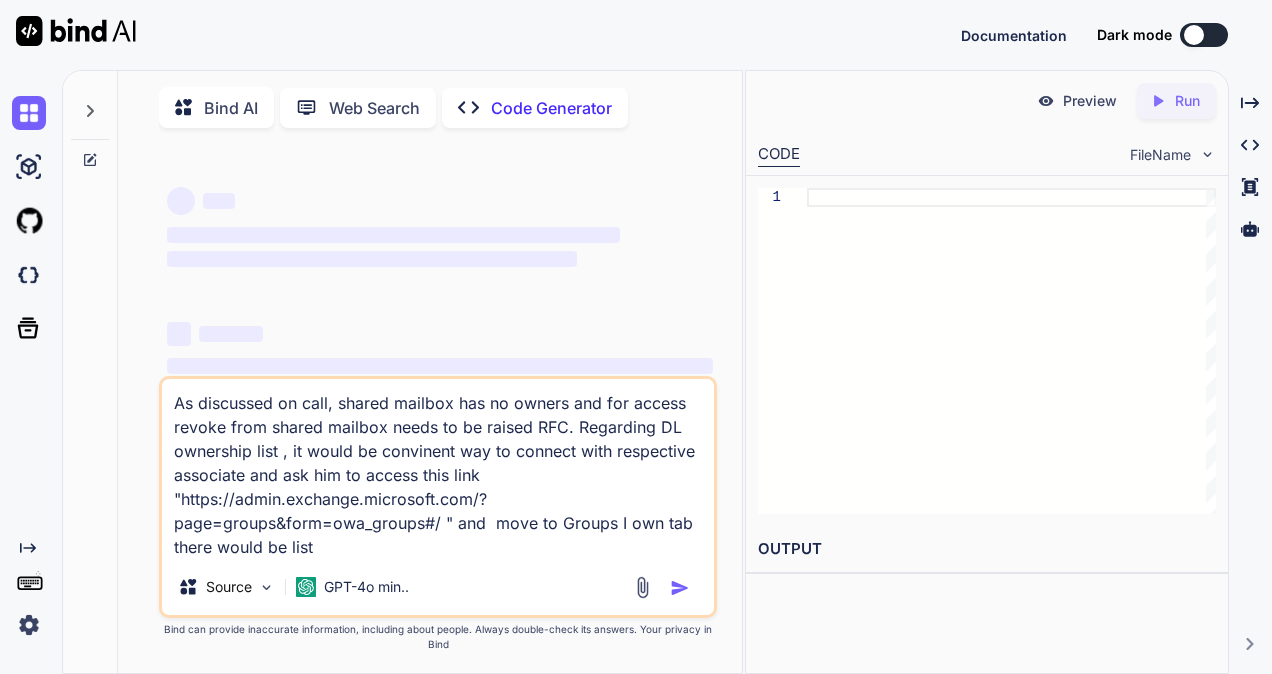 type on "As discussed on call, shared mailbox has no owners and for access revoke from shared mailbox needs to be raised RFC. Regarding DL ownership list , it would be convinent way to connect with respective associate and ask him to access this link "https://admin.exchange.microsoft.com/?page=groups&form=owa_groups#/ " and  move to Groups I own tab there would be list c" 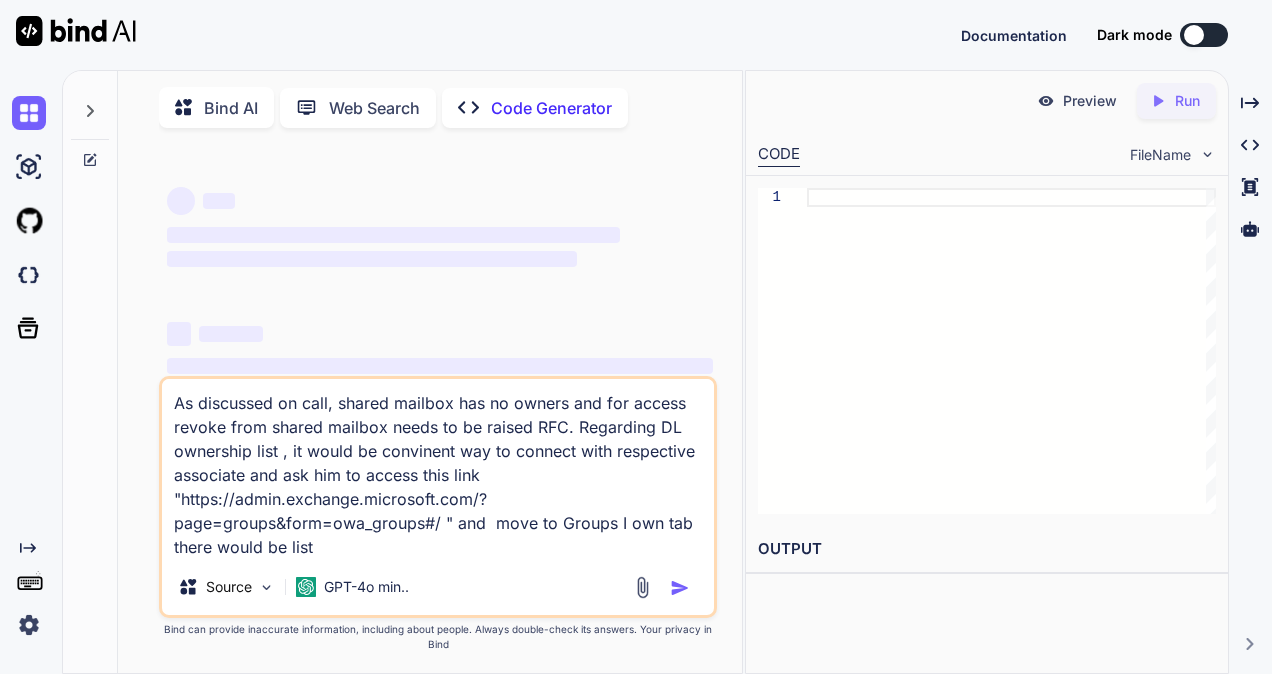 type on "x" 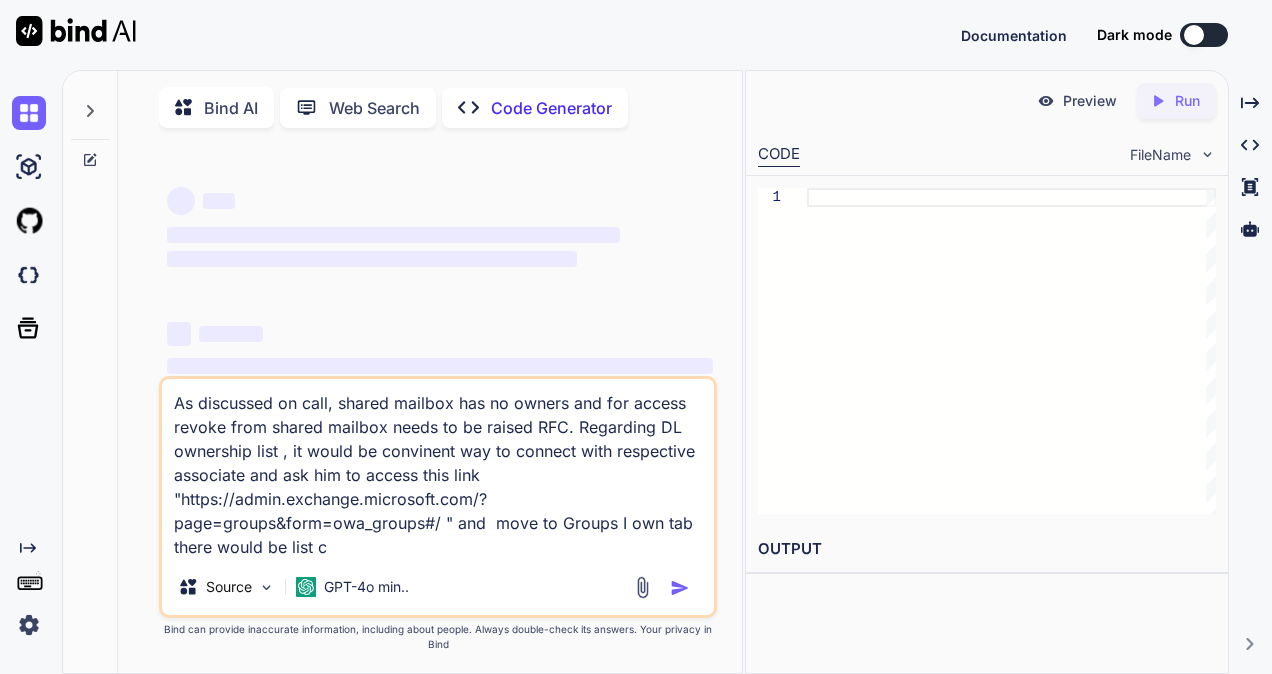 type on "As discussed on call, shared mailbox has no owners and for access revoke from shared mailbox needs to be raised RFC. Regarding DL ownership list , it would be convinent way to connect with respective associate and ask him to access this link "https://admin.exchange.microsoft.com/?page=groups&form=owa_groups#/ " and  move to Groups I own tab there would be list co" 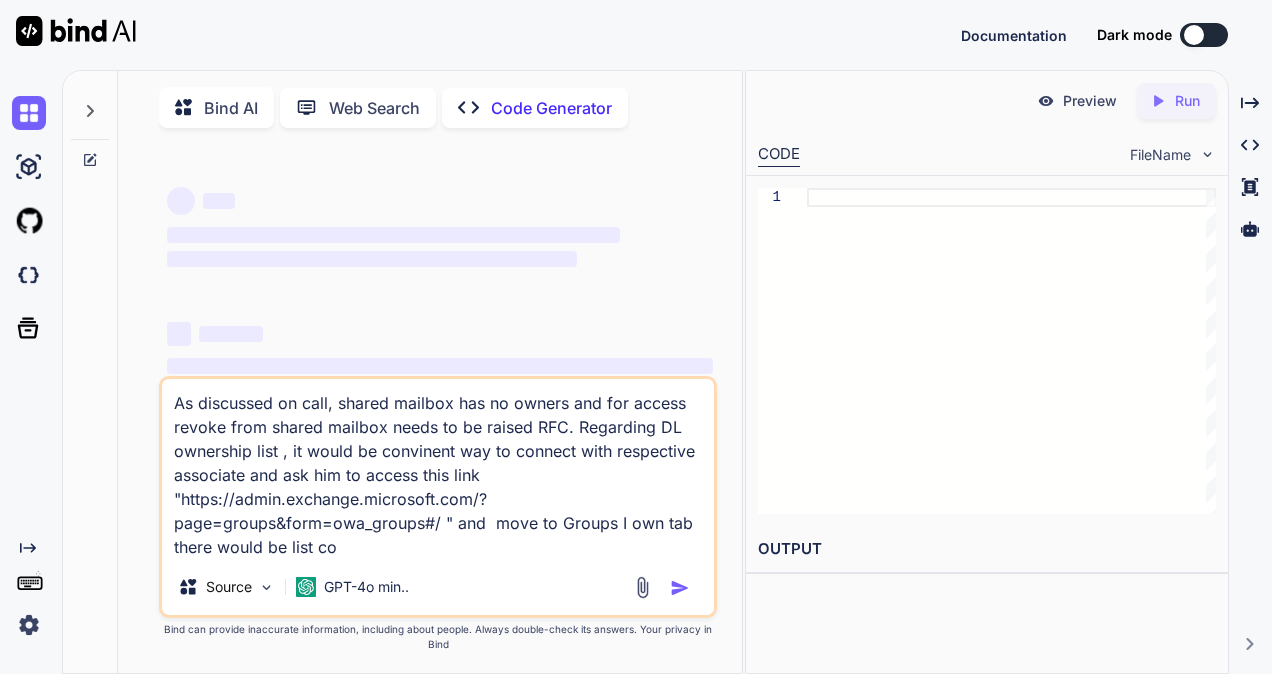 type on "x" 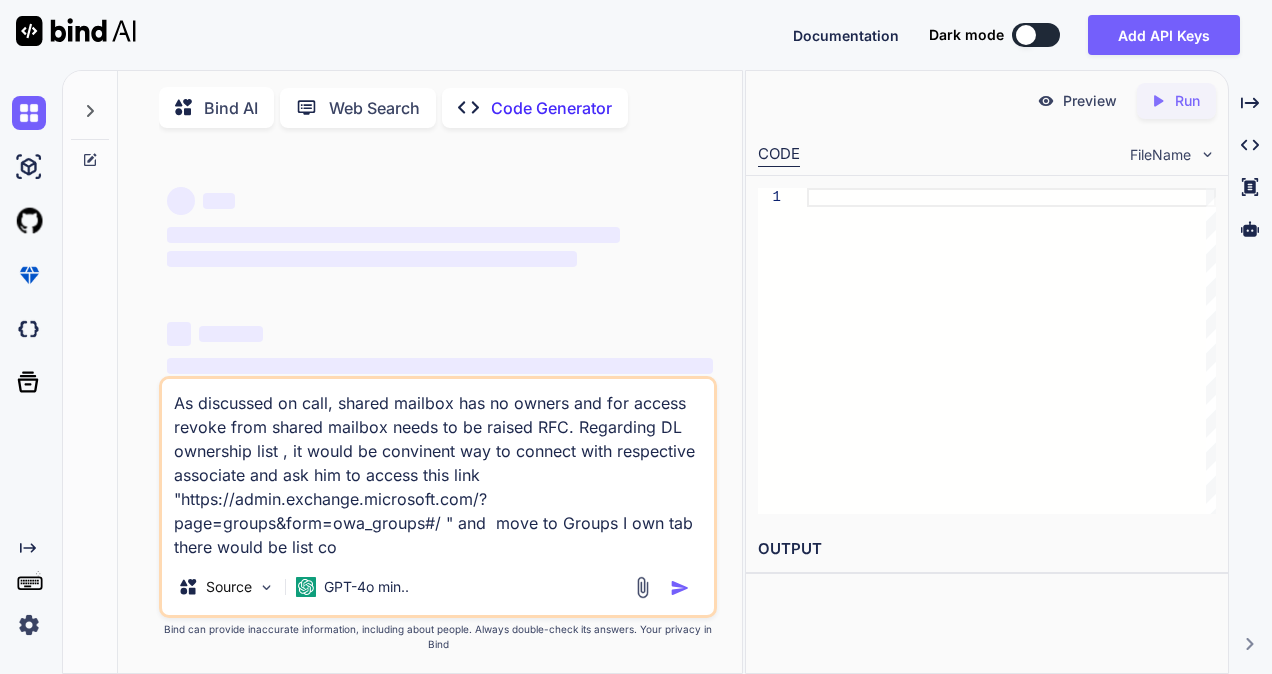 type on "As discussed on call, shared mailbox has no owners and for access revoke from shared mailbox needs to be raised RFC. Regarding DL ownership list , it would be convinent way to connect with respective associate and ask him to access this link "https://admin.exchange.microsoft.com/?page=groups&form=owa_groups#/ " and  move to Groups I own tab there would be list cor" 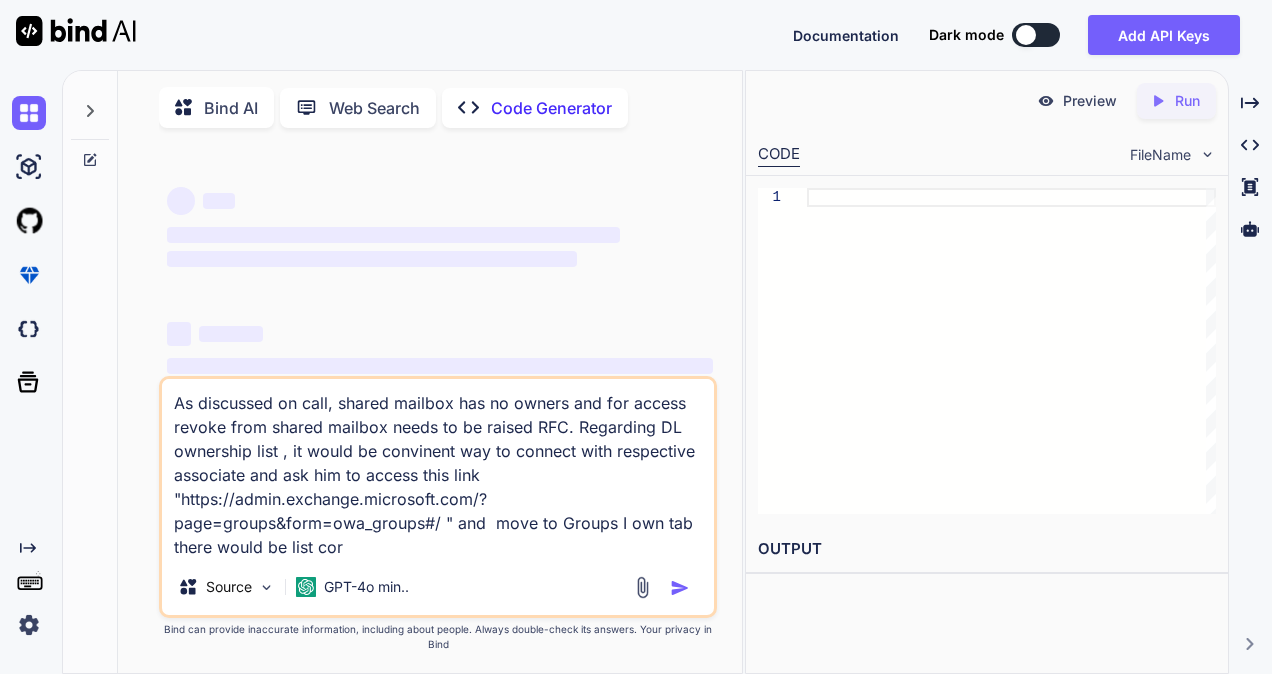 type on "As discussed on call, shared mailbox has no owners and for access revoke from shared mailbox needs to be raised RFC. Regarding DL ownership list , it would be convinent way to connect with respective associate and ask him to access this link "https://admin.exchange.microsoft.com/?page=groups&form=owa_groups#/ " and  move to Groups I own tab there would be list corr" 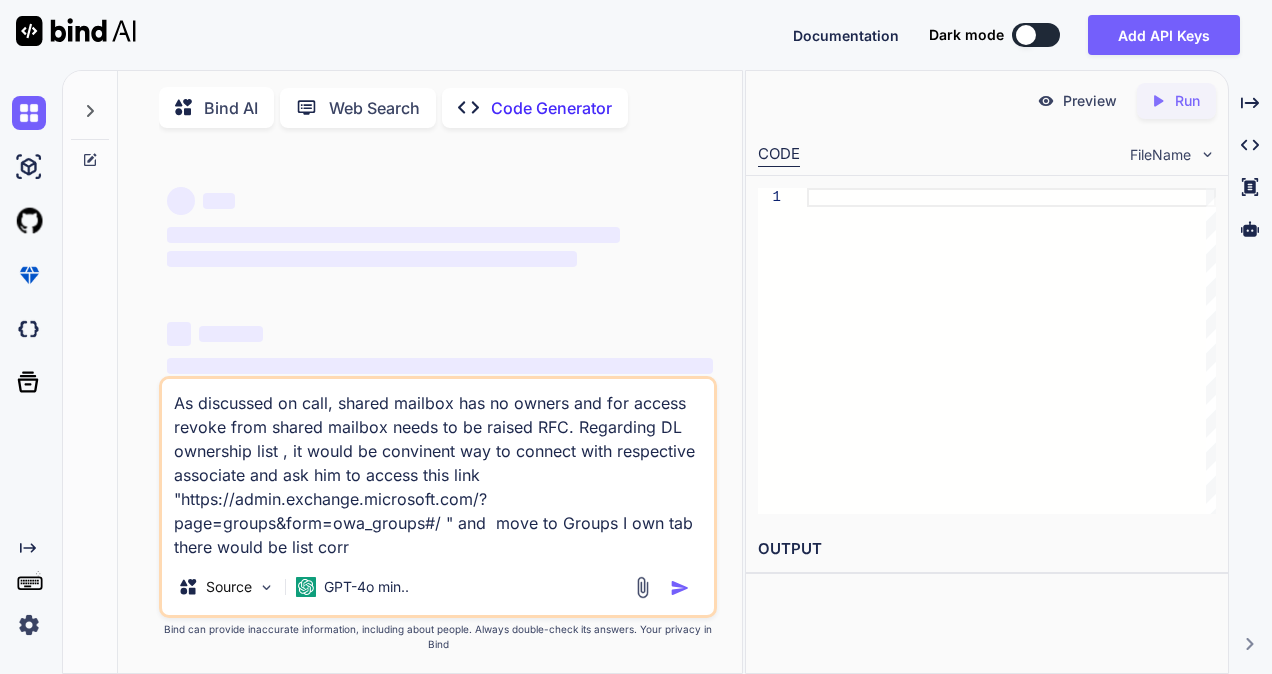 type on "x" 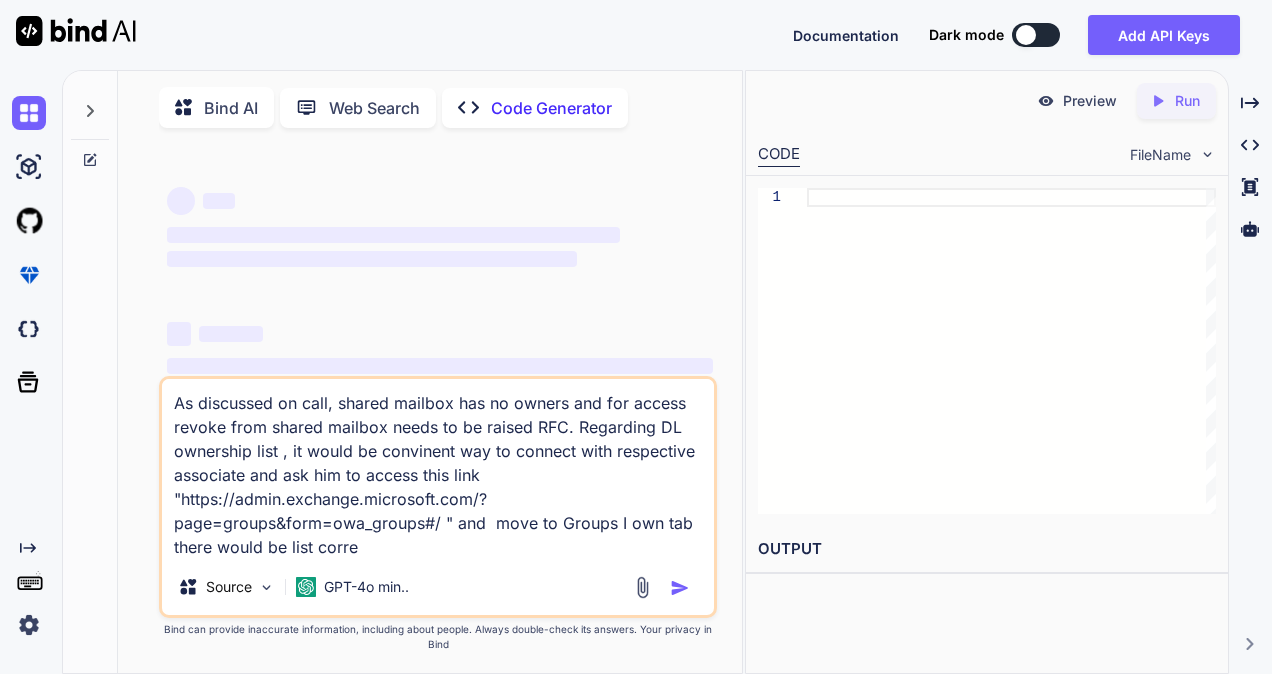 type on "As discussed on call, shared mailbox has no owners and for access revoke from shared mailbox needs to be raised RFC. Regarding DL ownership list , it would be convinent way to connect with respective associate and ask him to access this link "https://admin.exchange.microsoft.com/?page=groups&form=owa_groups#/ " and  move to Groups I own tab there would be list correc" 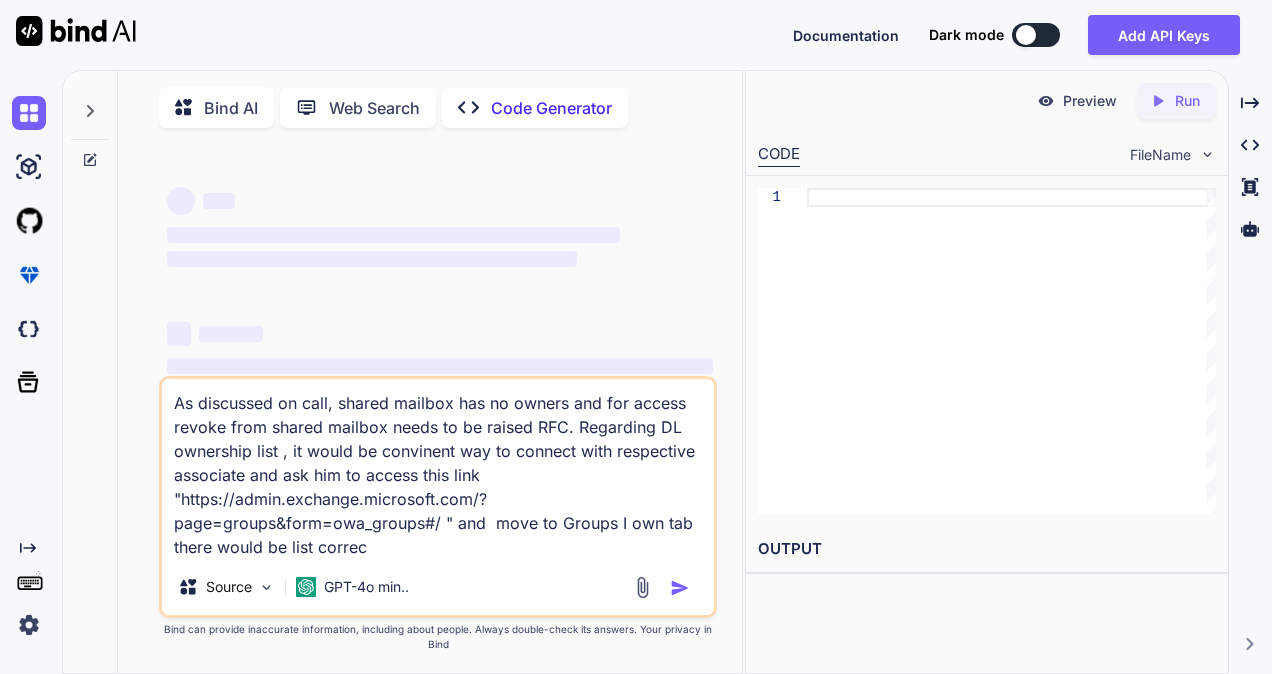 type on "As discussed on call, shared mailbox has no owners and for access revoke from shared mailbox needs to be raised RFC. Regarding DL ownership list , it would be convinent way to connect with respective associate and ask him to access this link "https://admin.exchange.microsoft.com/?page=groups&form=owa_groups#/ " and  move to Groups I own tab there would be list correct" 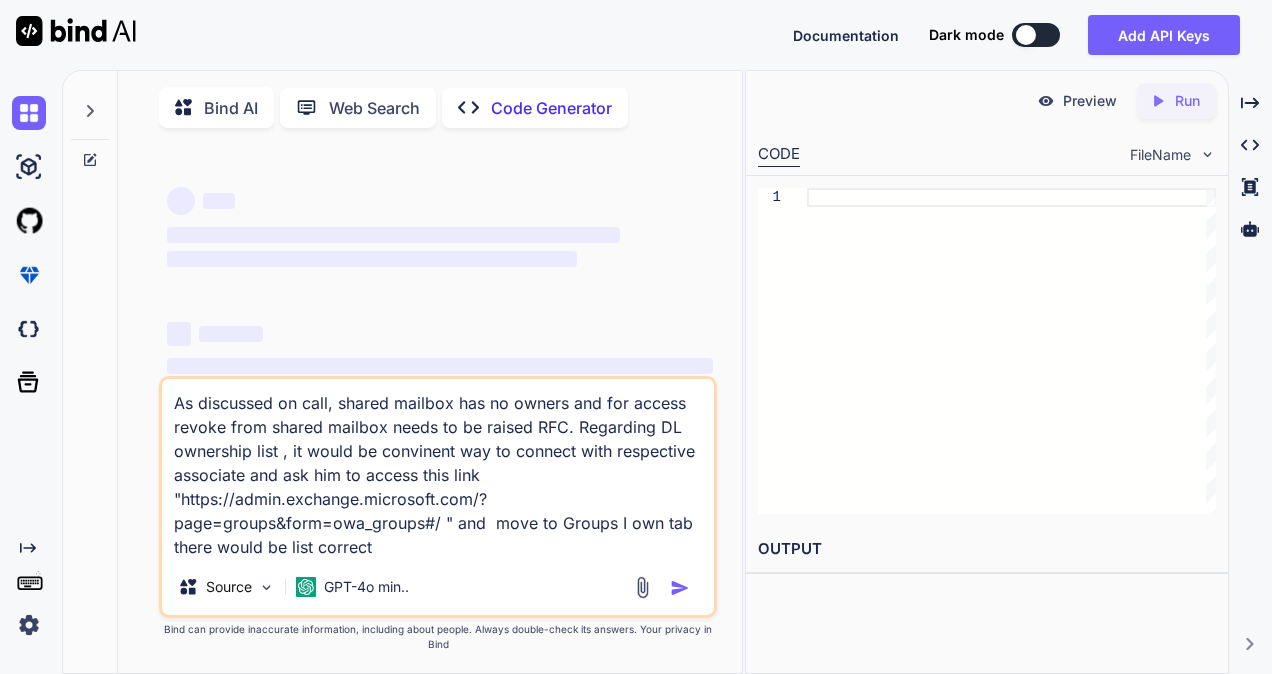 type on "x" 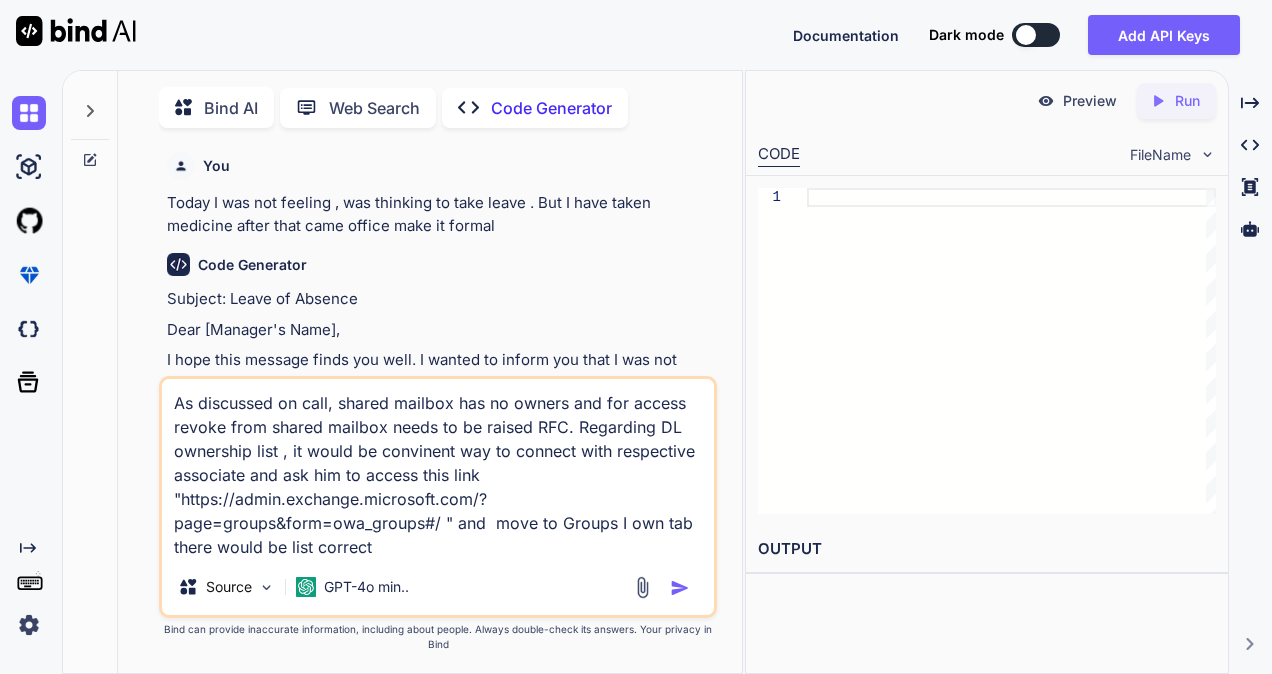 type on "As discussed on call, shared mailbox has no owners and for access revoke from shared mailbox needs to be raised RFC. Regarding DL ownership list , it would be convinent way to connect with respective associate and ask him to access this link "https://admin.exchange.microsoft.com/?page=groups&form=owa_groups#/ " and  move to Groups I own tab there would be list correct t" 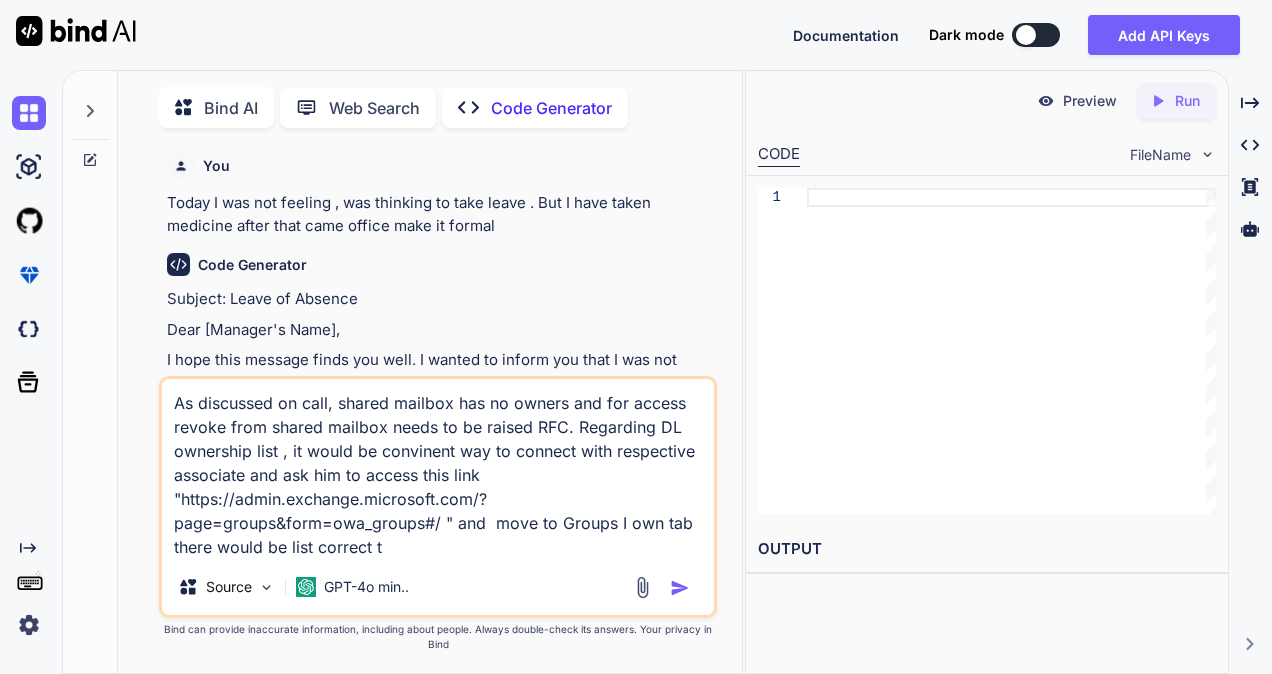 scroll, scrollTop: 7, scrollLeft: 0, axis: vertical 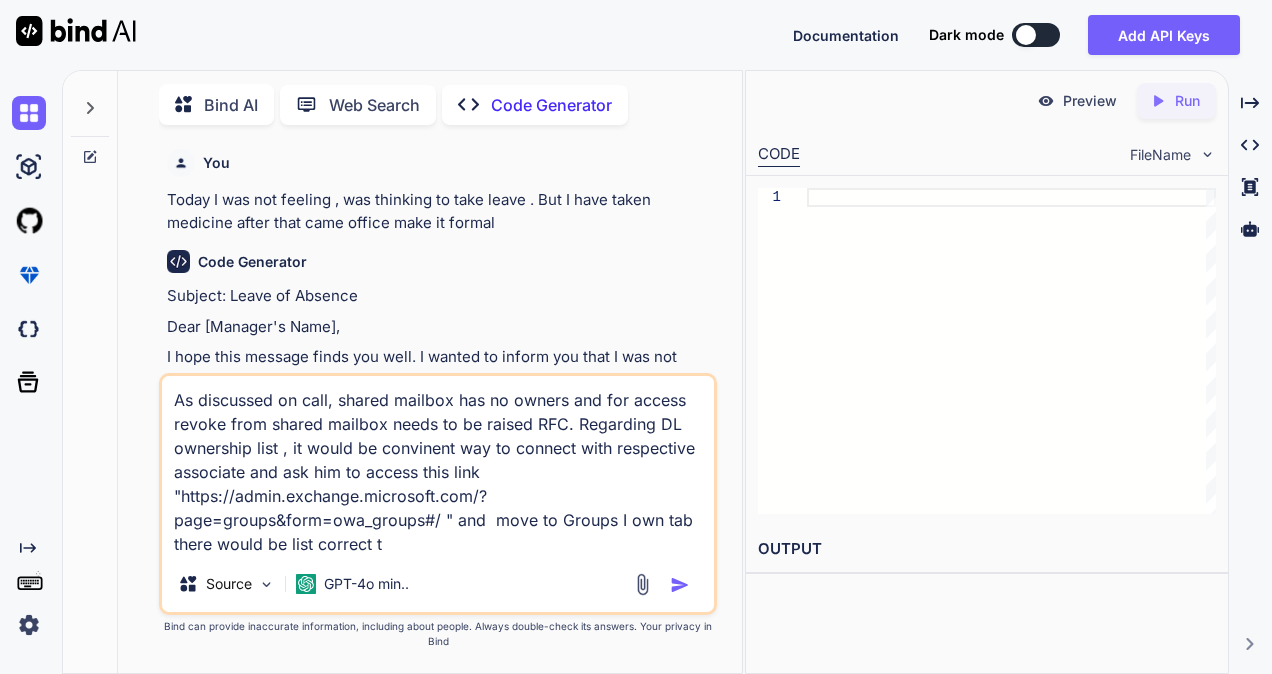 type on "As discussed on call, shared mailbox has no owners and for access revoke from shared mailbox needs to be raised RFC. Regarding DL ownership list , it would be convinent way to connect with respective associate and ask him to access this link "https://admin.exchange.microsoft.com/?page=groups&form=owa_groups#/ " and  move to Groups I own tab there would be list correct th" 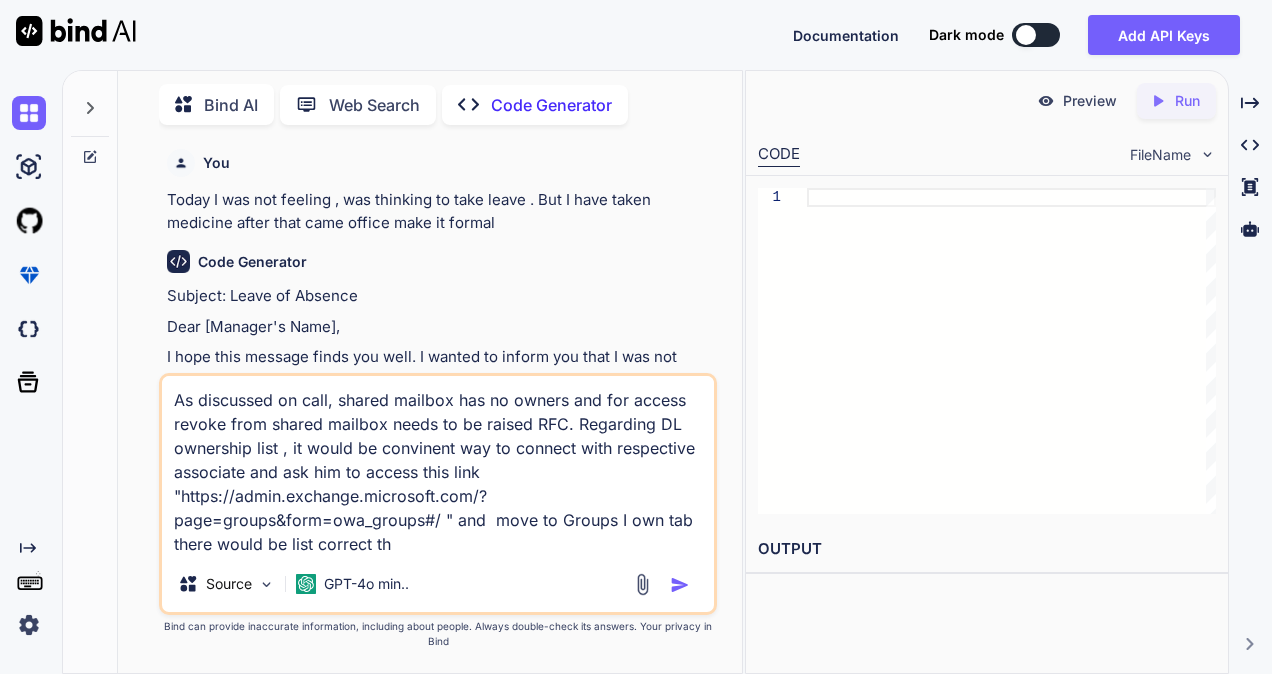 type on "As discussed on call, shared mailbox has no owners and for access revoke from shared mailbox needs to be raised RFC. Regarding DL ownership list , it would be convinent way to connect with respective associate and ask him to access this link "https://admin.exchange.microsoft.com/?page=groups&form=owa_groups#/ " and  move to Groups I own tab there would be list correct the" 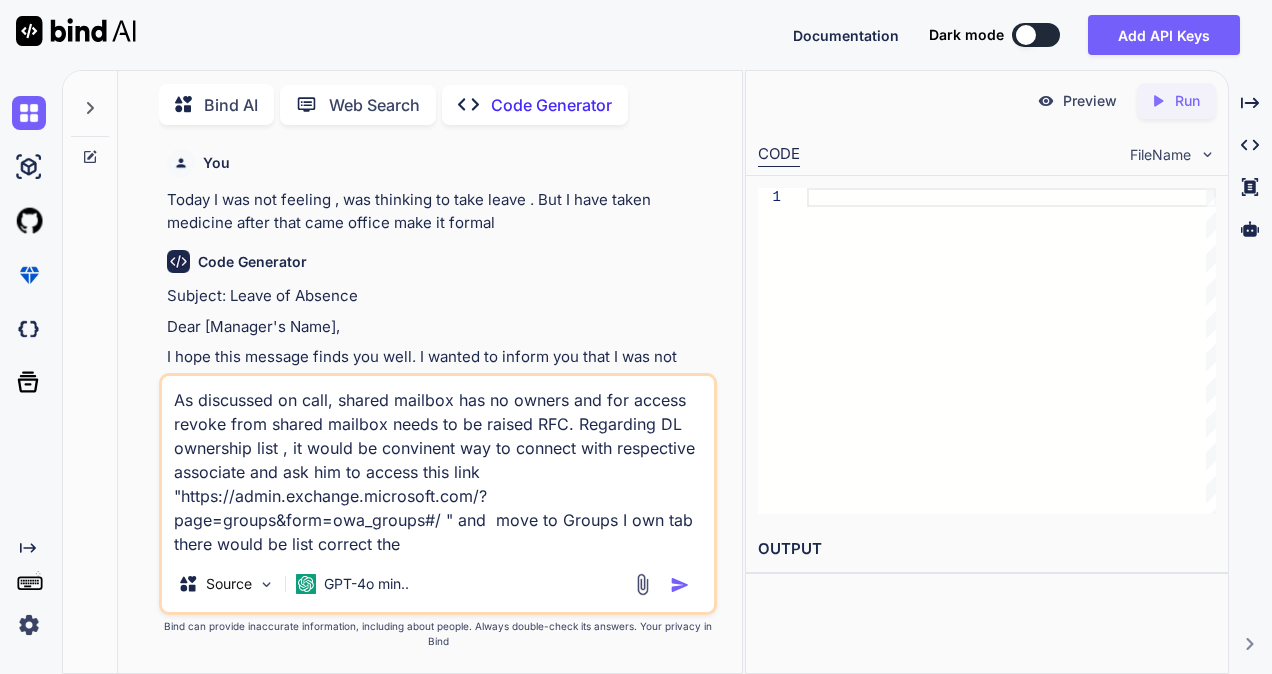 type on "As discussed on call, shared mailbox has no owners and for access revoke from shared mailbox needs to be raised RFC. Regarding DL ownership list , it would be convinent way to connect with respective associate and ask him to access this link "https://admin.exchange.microsoft.com/?page=groups&form=owa_groups#/ " and  move to Groups I own tab there would be list correct the" 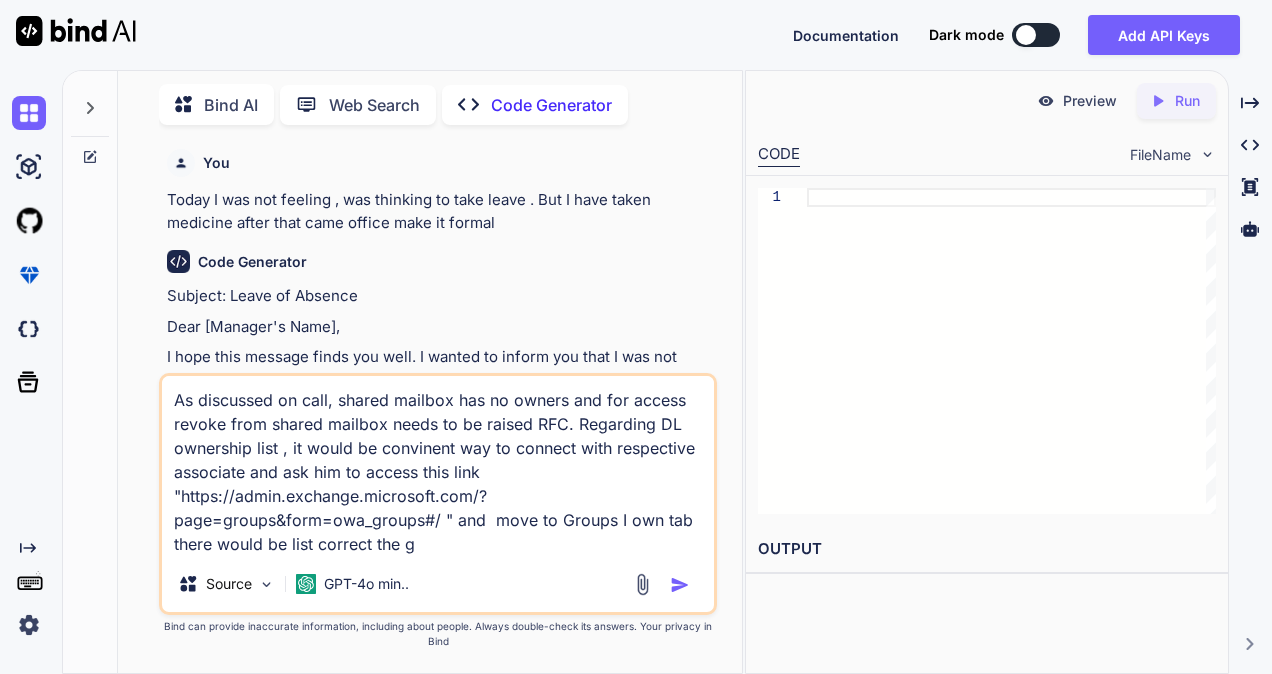 type on "As discussed on call, shared mailbox has no owners and for access revoke from shared mailbox needs to be raised RFC. Regarding DL ownership list , it would be convinent way to connect with respective associate and ask him to access this link "https://admin.exchange.microsoft.com/?page=groups&form=owa_groups#/ " and  move to Groups I own tab there would be list correct the gr" 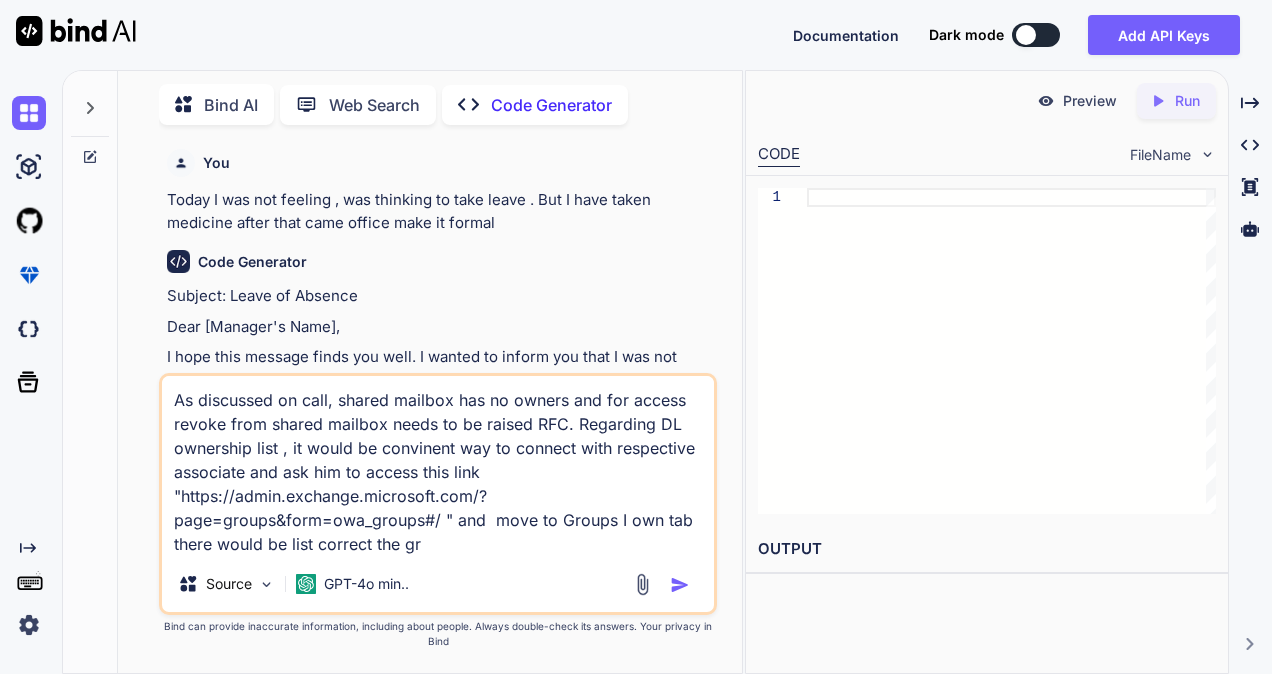 type on "As discussed on call, shared mailbox has no owners and for access revoke from shared mailbox needs to be raised RFC. Regarding DL ownership list , it would be convinent way to connect with respective associate and ask him to access this link "https://admin.exchange.microsoft.com/?page=groups&form=owa_groups#/ " and  move to Groups I own tab there would be list correct the gra" 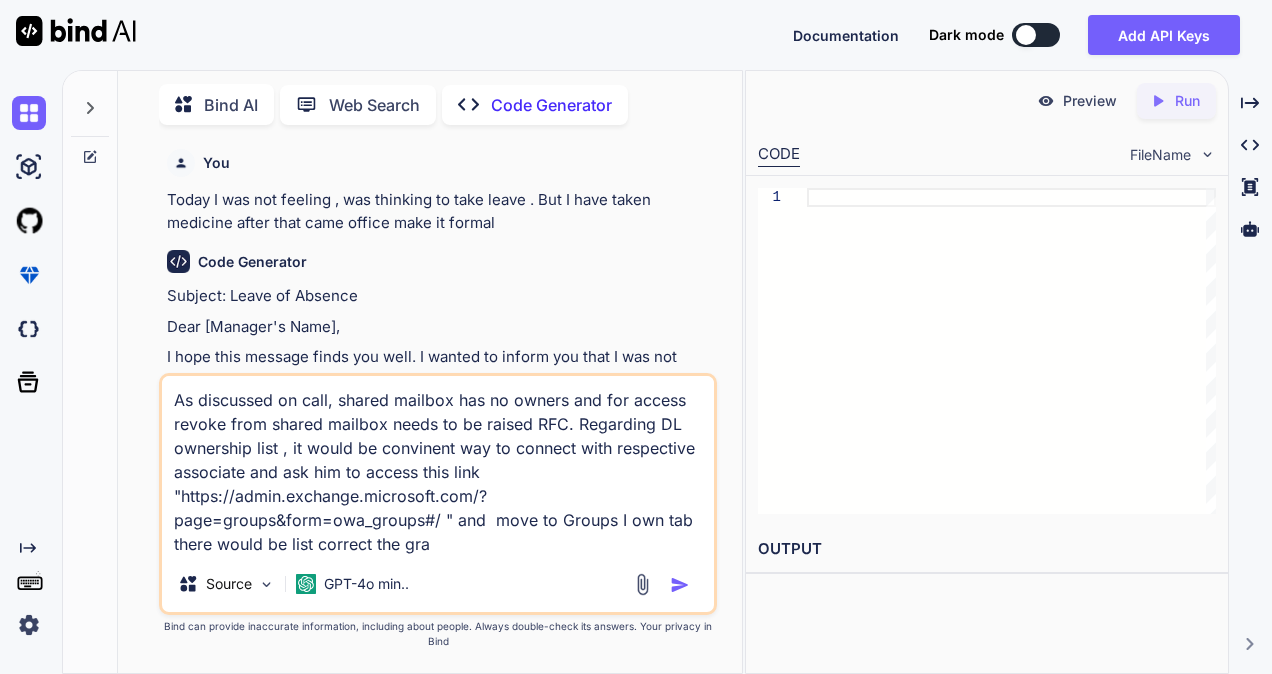 type on "As discussed on call, shared mailbox has no owners and for access revoke from shared mailbox needs to be raised RFC. Regarding DL ownership list , it would be convinent way to connect with respective associate and ask him to access this link "https://admin.exchange.microsoft.com/?page=groups&form=owa_groups#/ " and  move to Groups I own tab there would be list correct the gram" 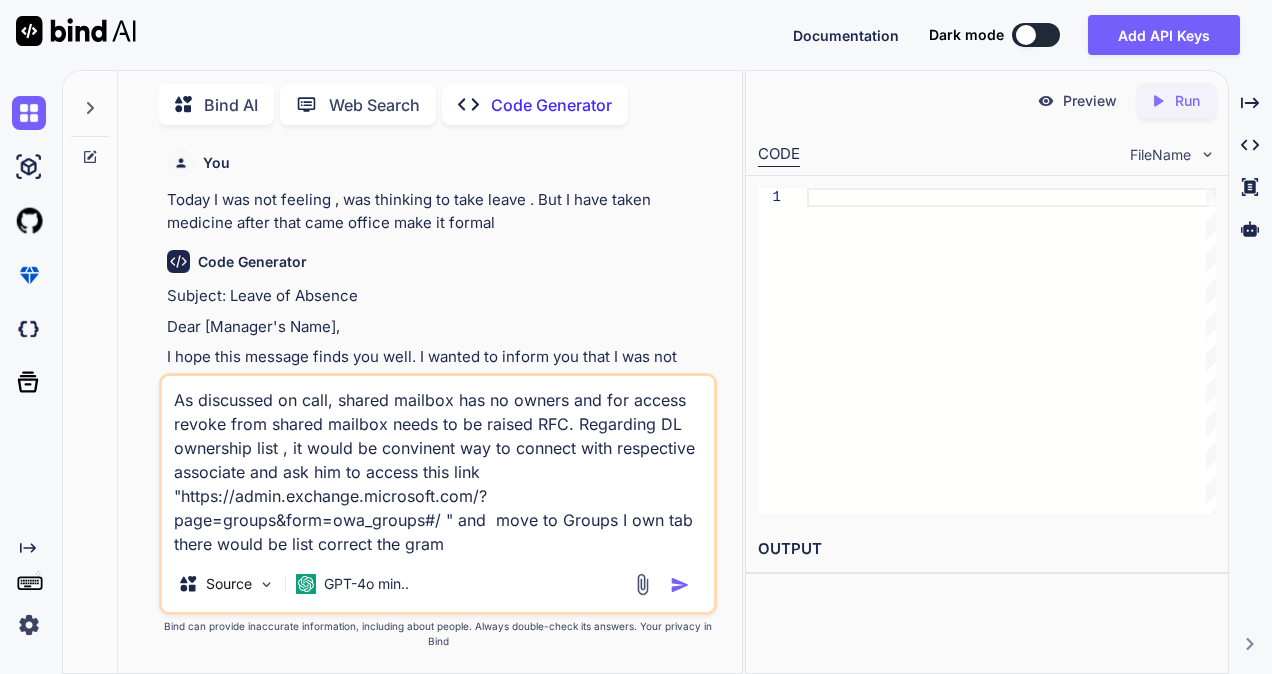 type on "As discussed on call, shared mailbox has no owners and for access revoke from shared mailbox needs to be raised RFC. Regarding DL ownership list , it would be convinent way to connect with respective associate and ask him to access this link "https://admin.exchange.microsoft.com/?page=groups&form=owa_groups#/ " and  move to Groups I own tab there would be list correct the gramm" 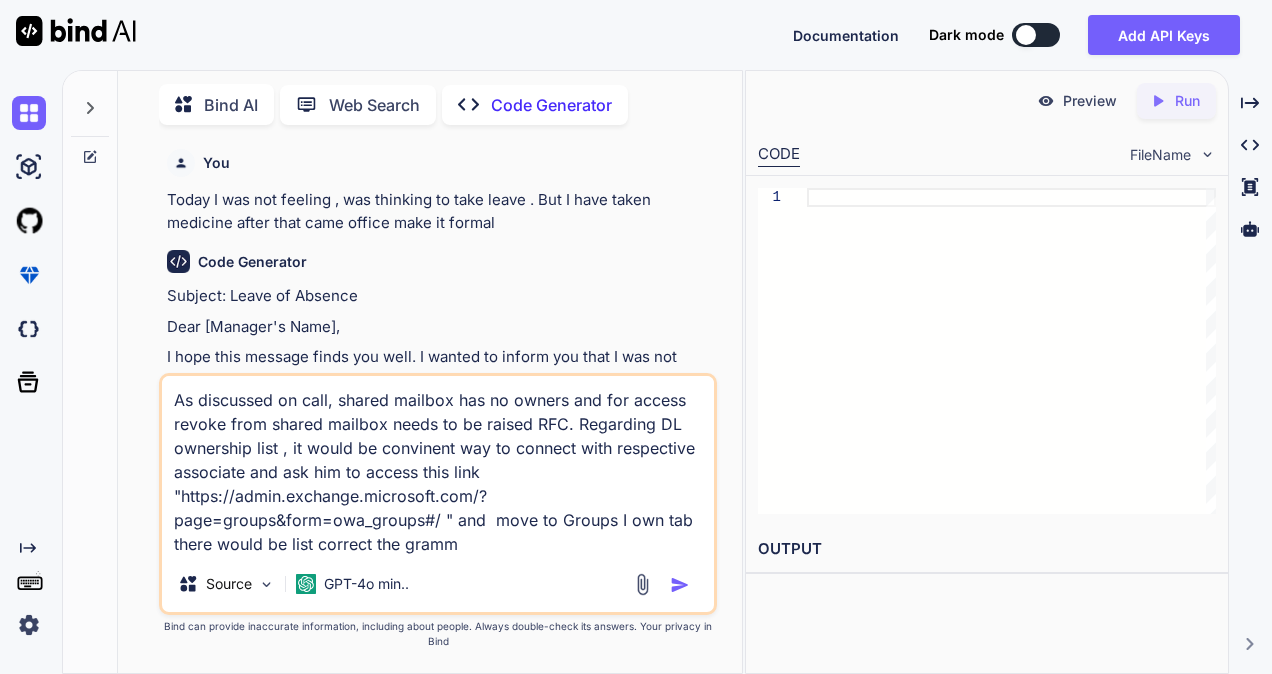 type on "As discussed on call, shared mailbox has no owners and for access revoke from shared mailbox needs to be raised RFC. Regarding DL ownership list , it would be convinent way to connect with respective associate and ask him to access this link "https://admin.exchange.microsoft.com/?page=groups&form=owa_groups#/ " and  move to Groups I own tab there would be list correct the gramme" 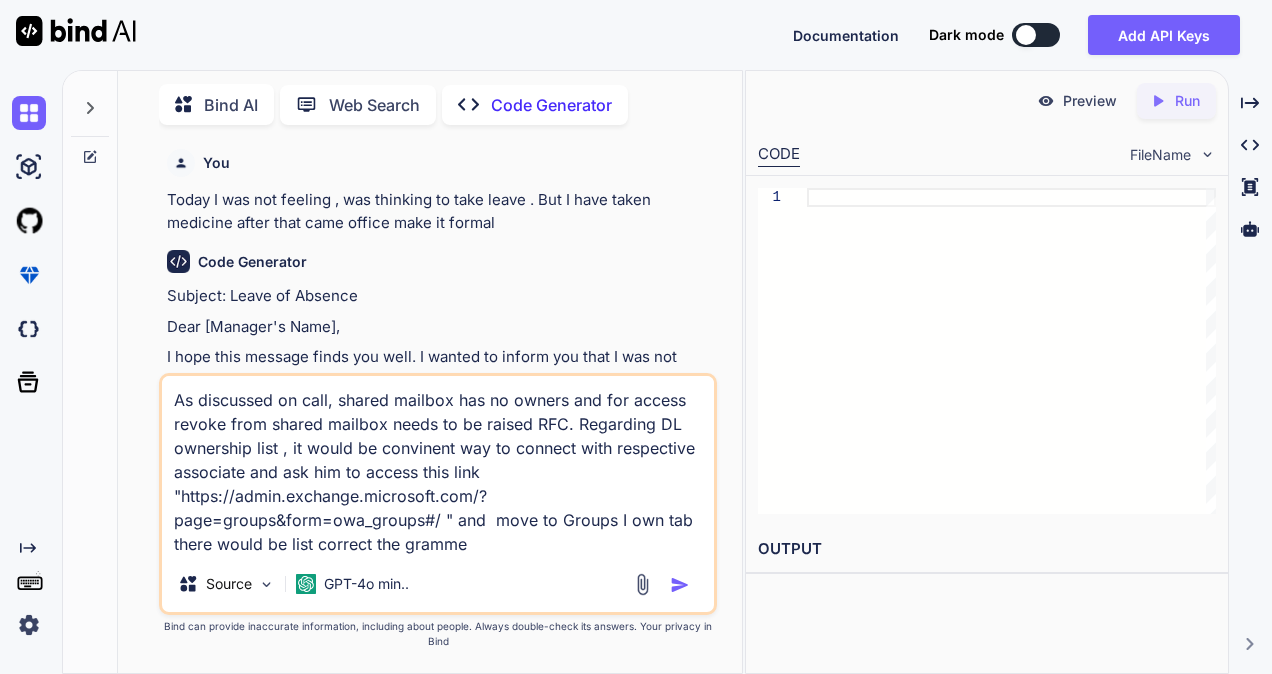type on "As discussed on call, shared mailbox has no owners and for access revoke from shared mailbox needs to be raised RFC. Regarding DL ownership list , it would be convinent way to connect with respective associate and ask him to access this link "https://admin.exchange.microsoft.com/?page=groups&form=owa_groups#/ " and  move to Groups I own tab there would be list correct the grammer" 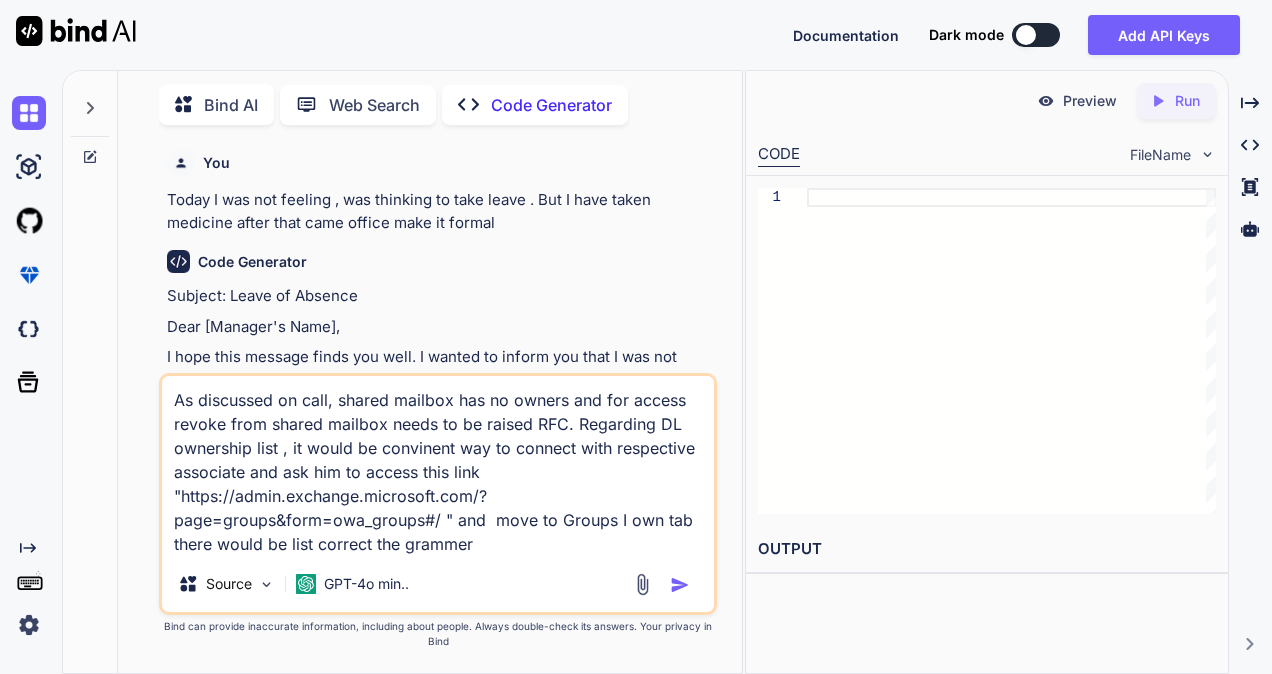 type on "As discussed on call, shared mailbox has no owners and for access revoke from shared mailbox needs to be raised RFC. Regarding DL ownership list , it would be convinent way to connect with respective associate and ask him to access this link "https://admin.exchange.microsoft.com/?page=groups&form=owa_groups#/ " and  move to Groups I own tab there would be list correct the grammer" 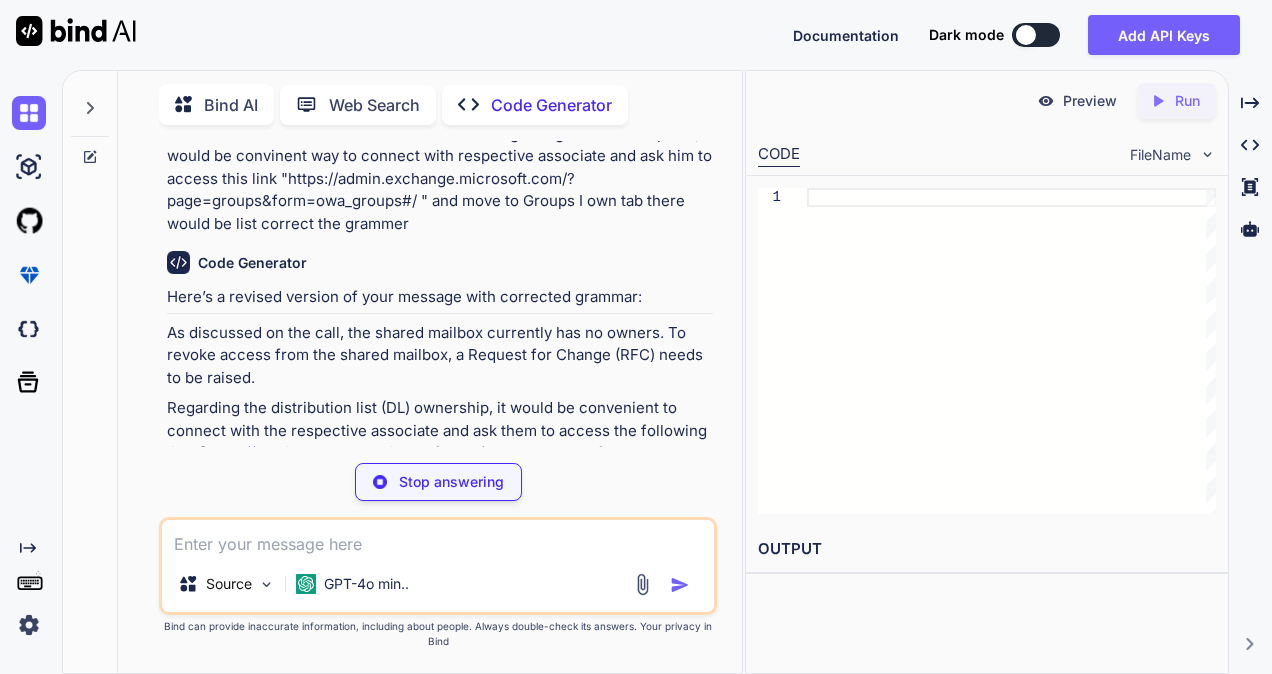 scroll, scrollTop: 529, scrollLeft: 0, axis: vertical 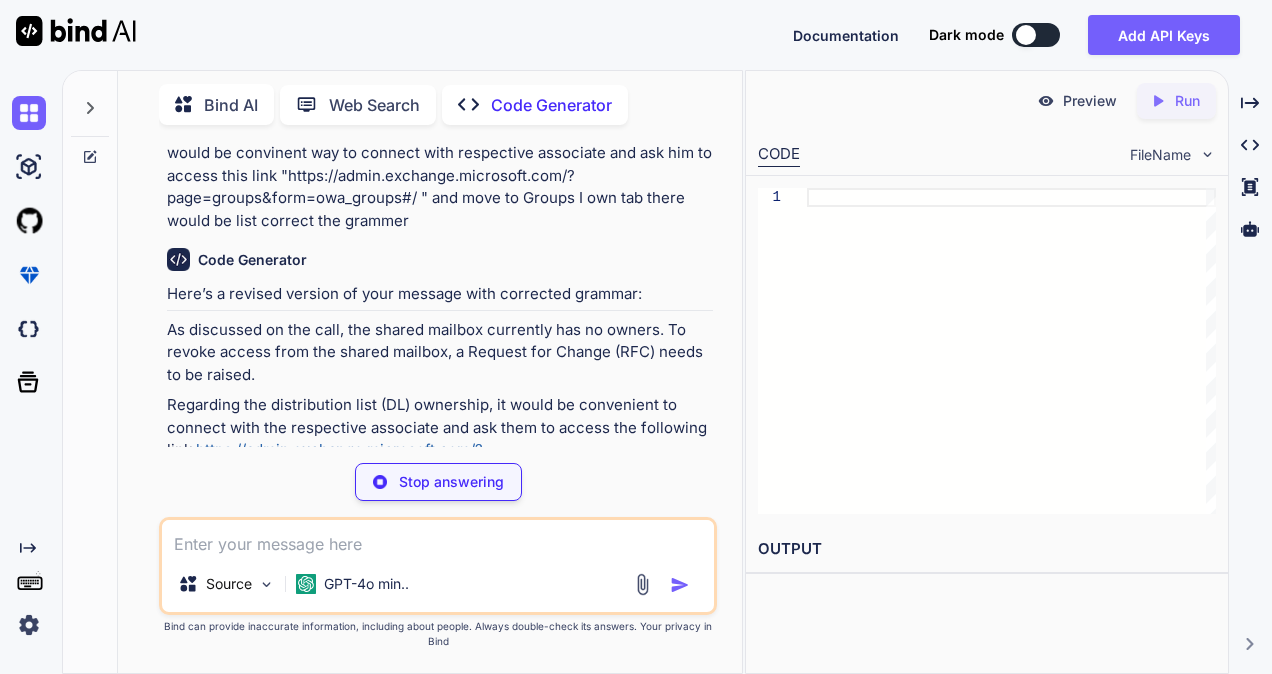 type on "x" 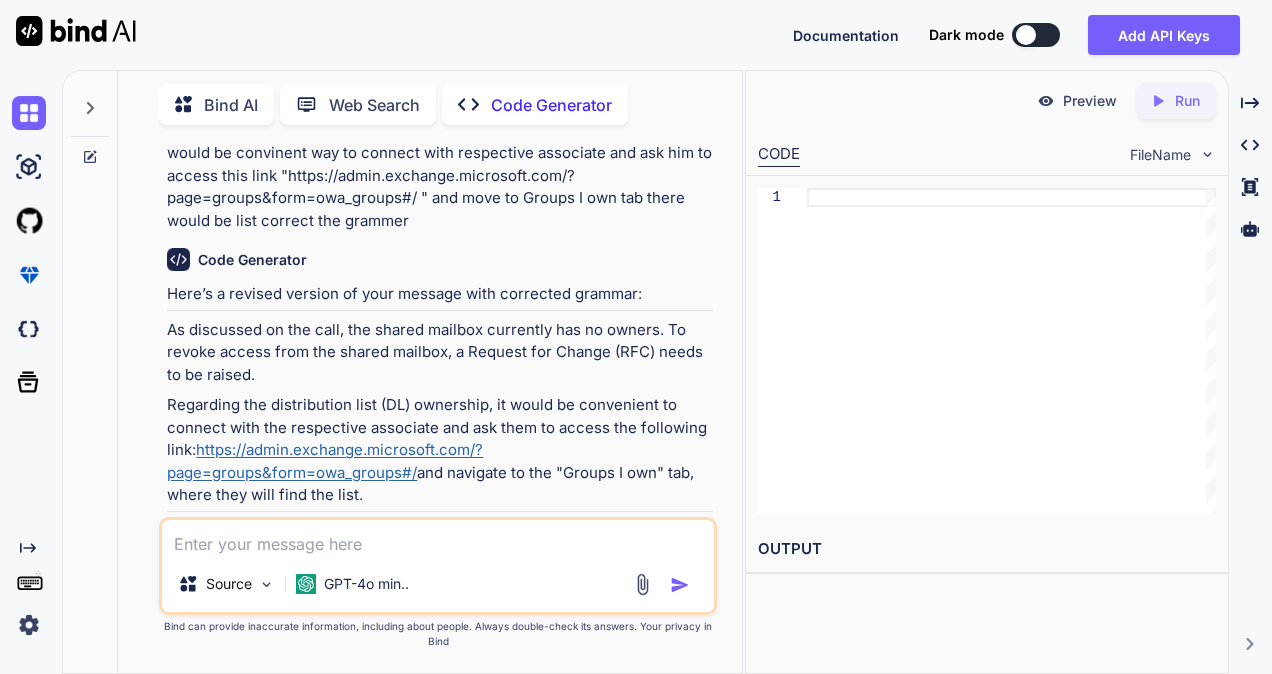 scroll, scrollTop: 629, scrollLeft: 0, axis: vertical 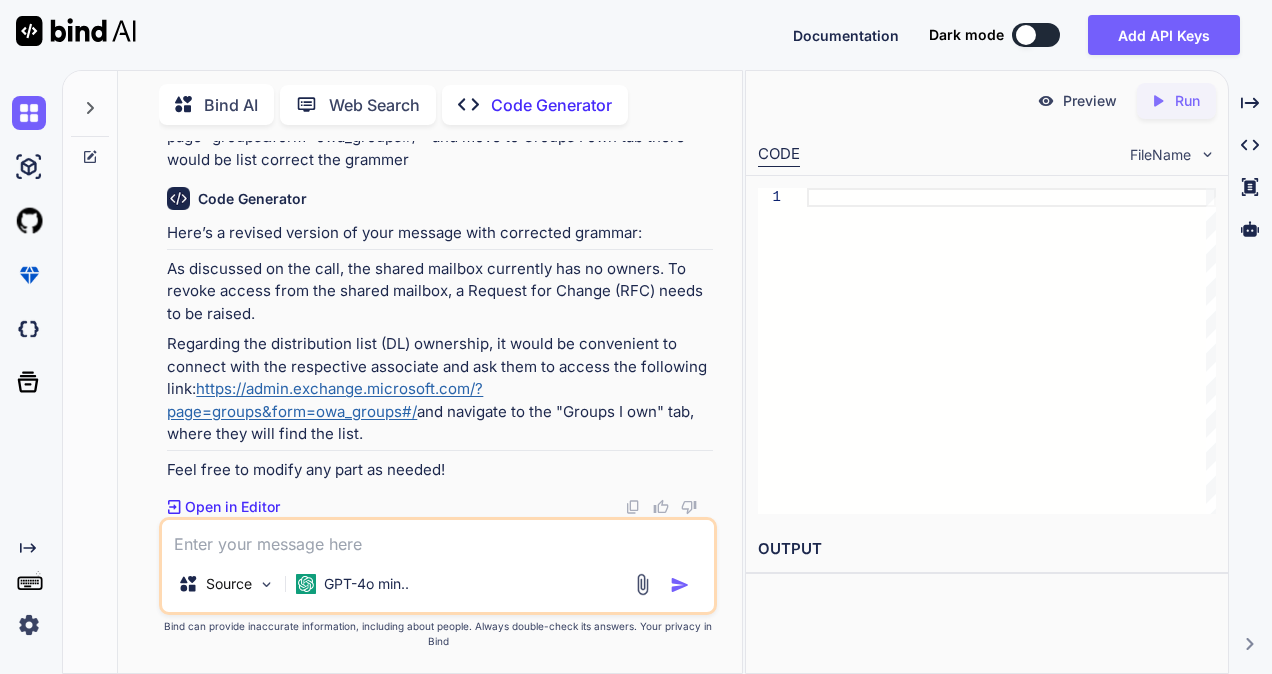 drag, startPoint x: 360, startPoint y: 436, endPoint x: 167, endPoint y: 277, distance: 250.06 